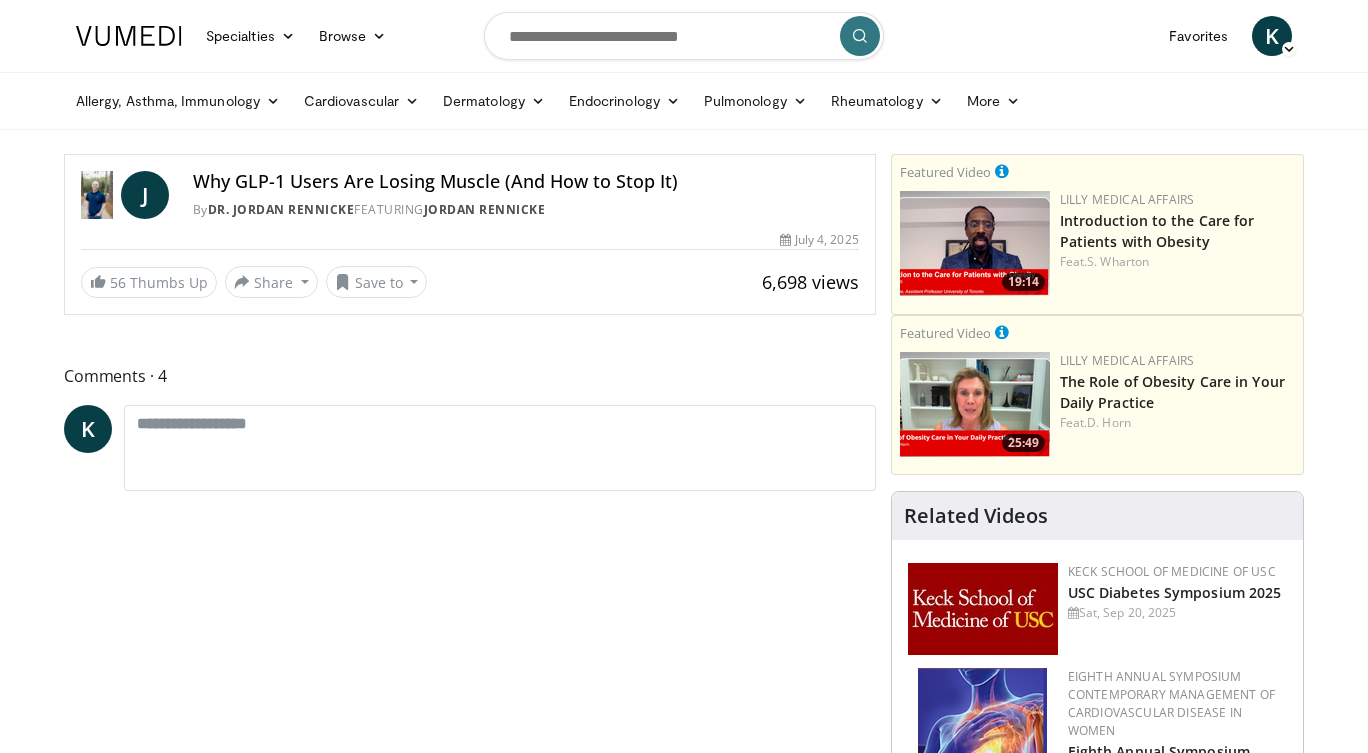 scroll, scrollTop: 0, scrollLeft: 0, axis: both 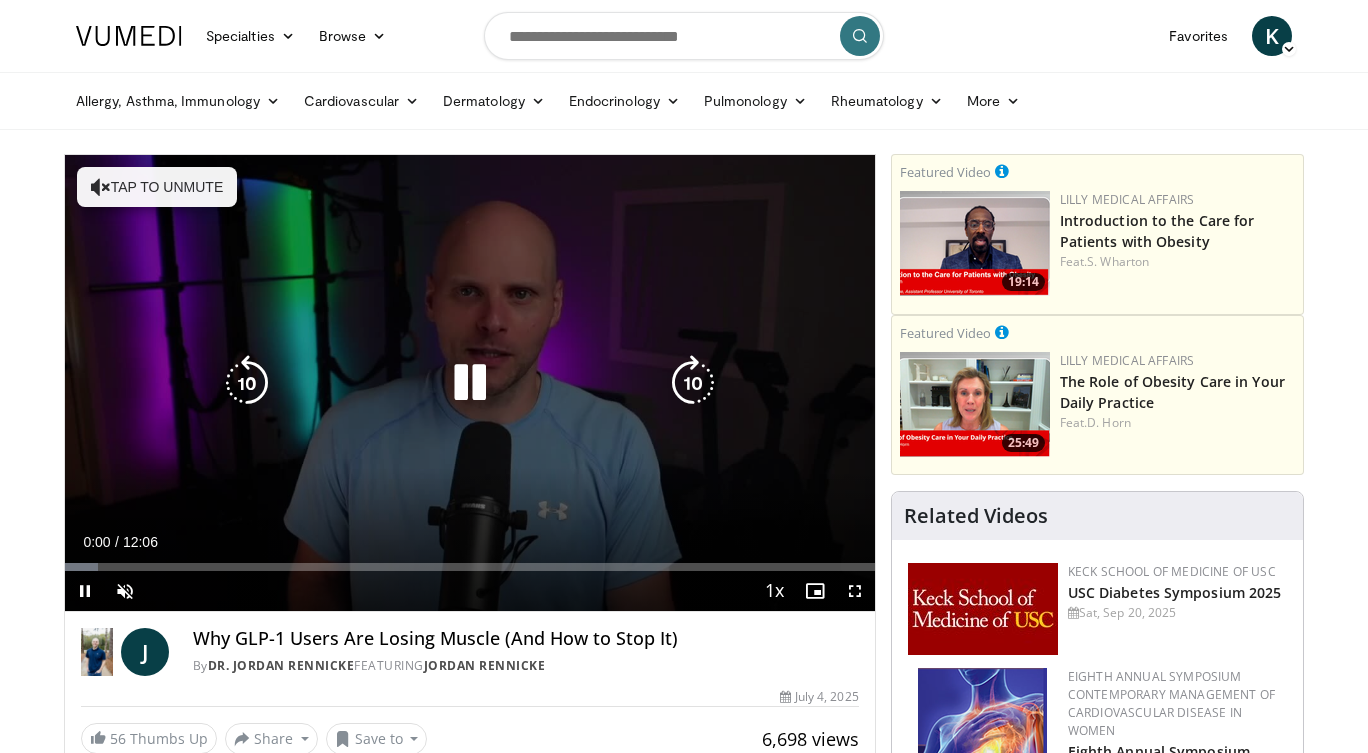 click on "Tap to unmute" at bounding box center (157, 187) 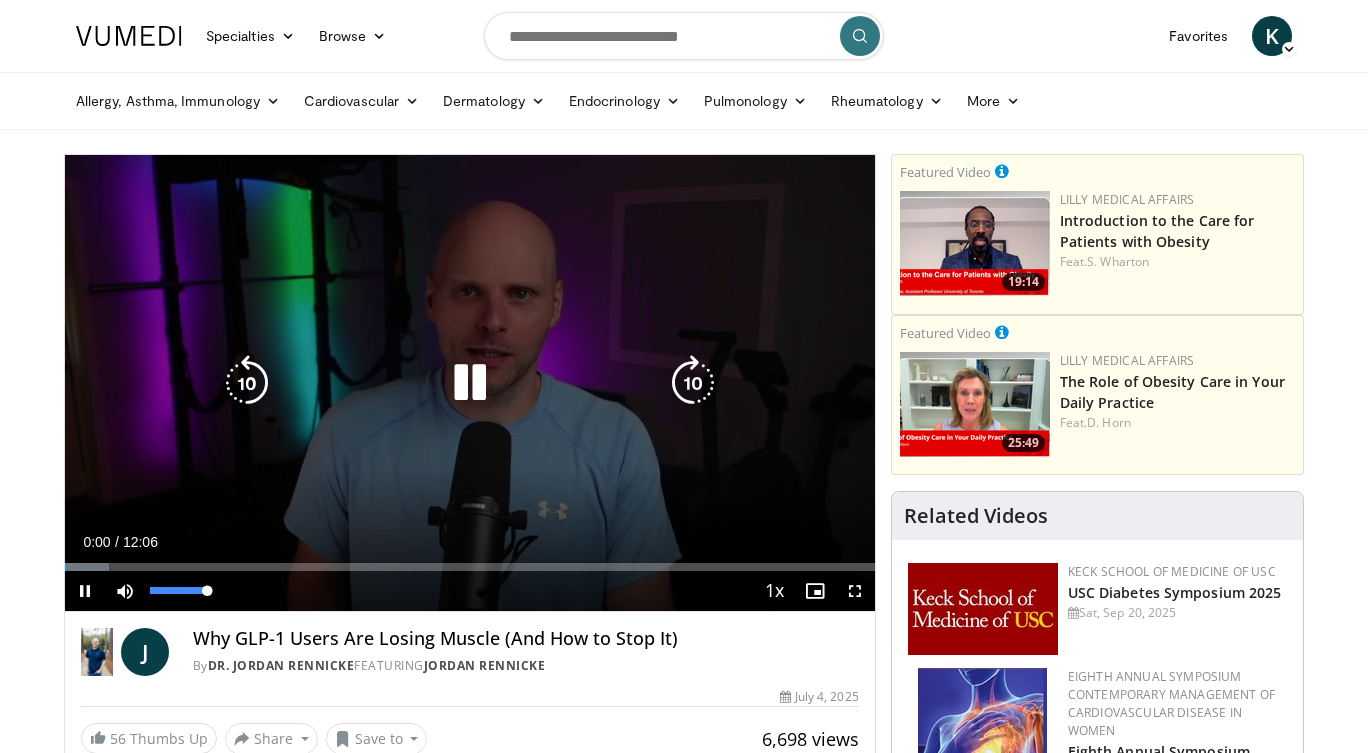 drag, startPoint x: 182, startPoint y: 591, endPoint x: 264, endPoint y: 606, distance: 83.360664 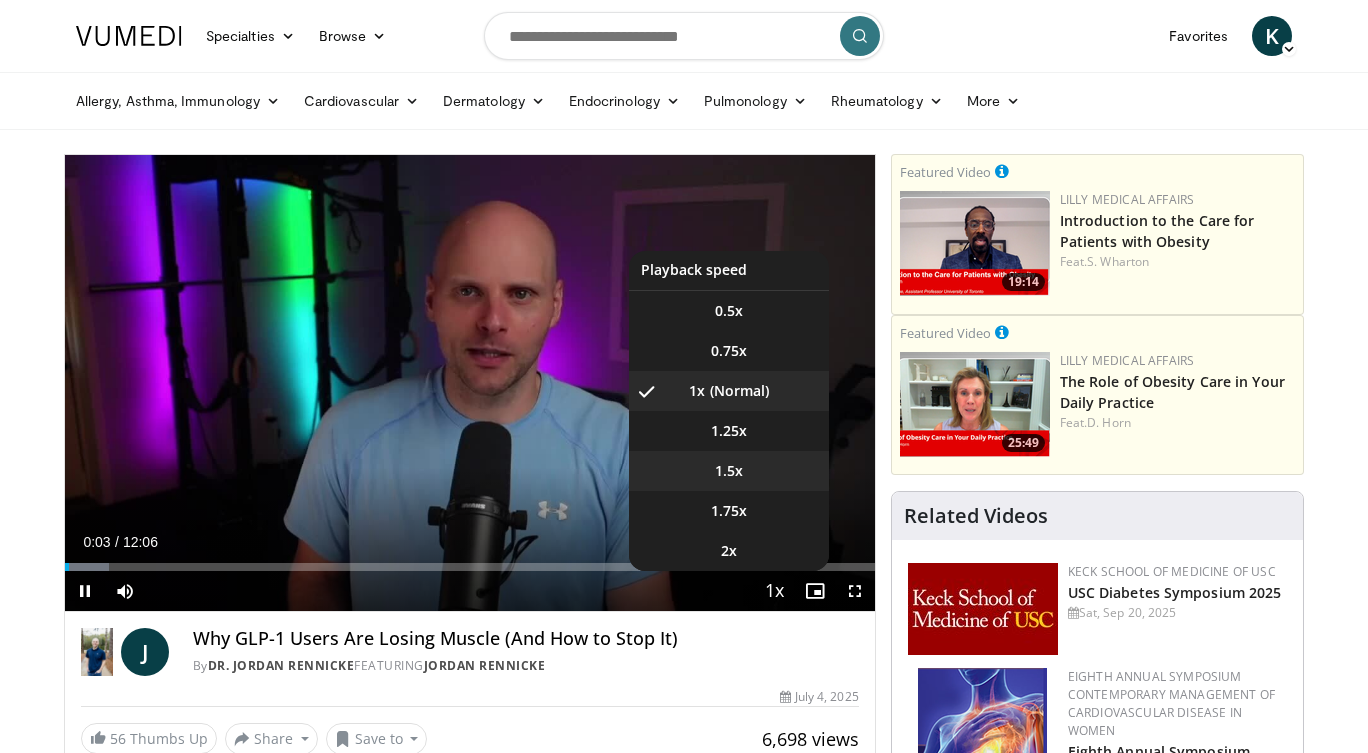 click on "1.5x" at bounding box center (729, 471) 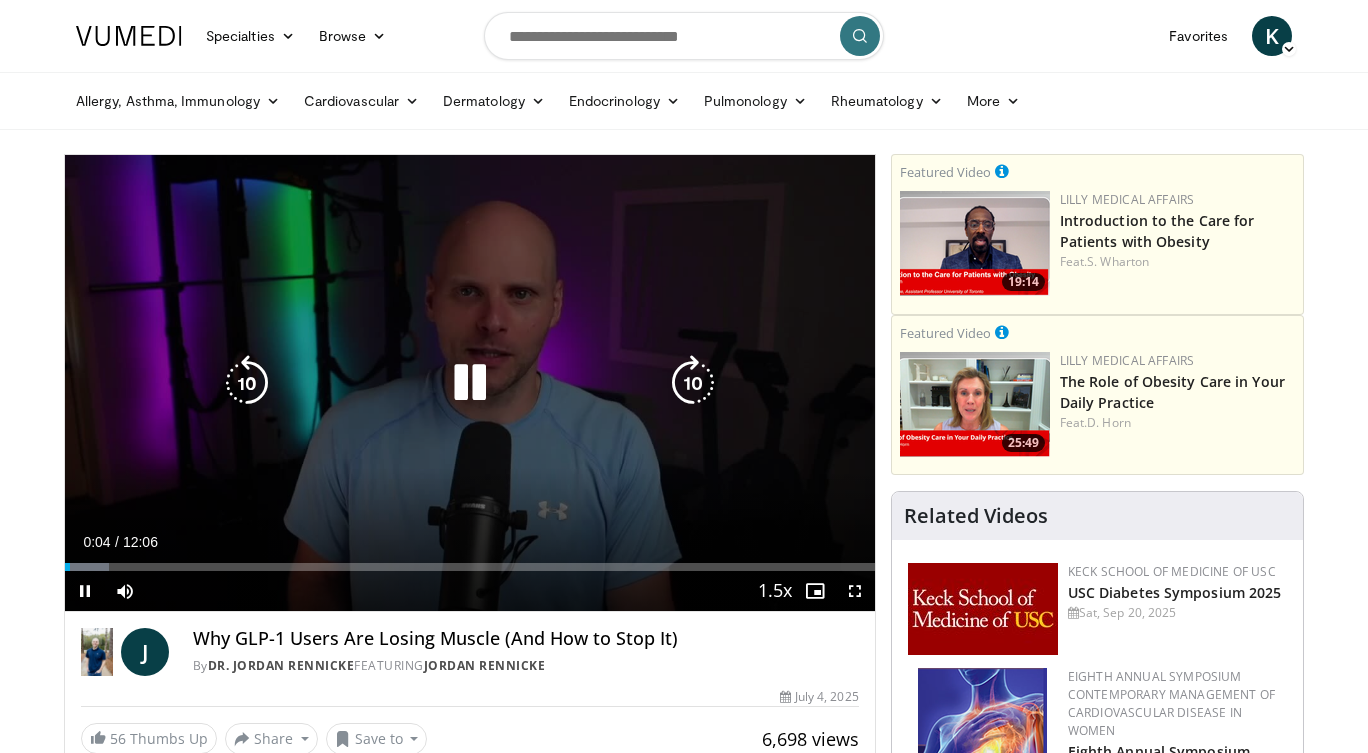 type 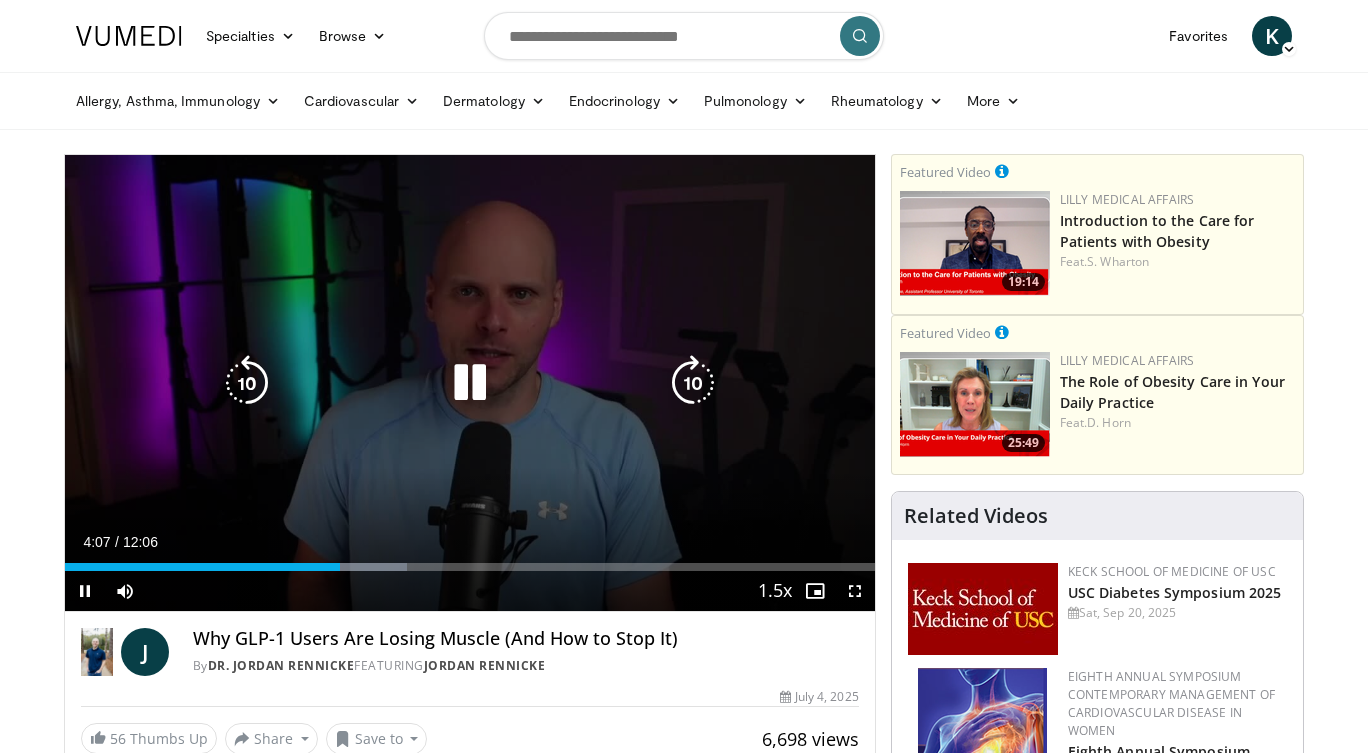 click on "10 seconds
Tap to unmute" at bounding box center (470, 383) 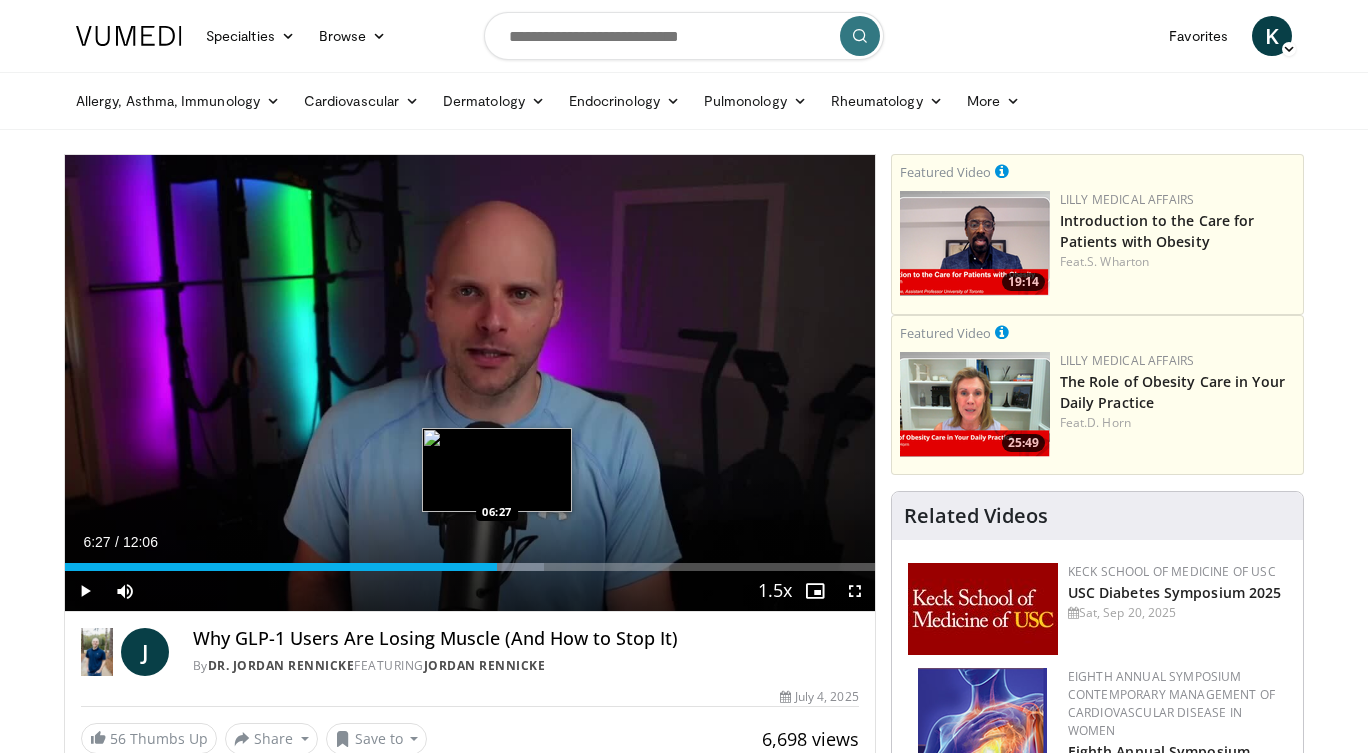 click at bounding box center (492, 567) 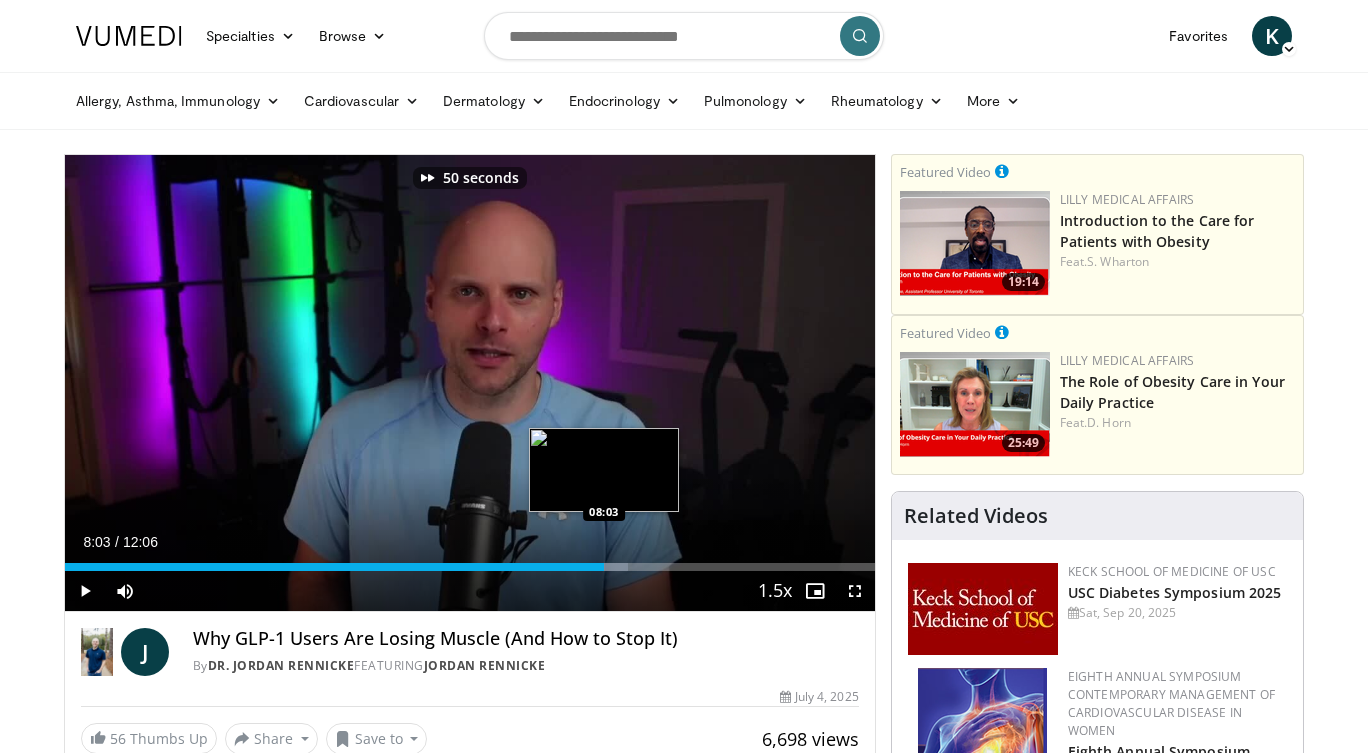 click on "Loaded :  69.58% 08:03 08:03" at bounding box center (470, 561) 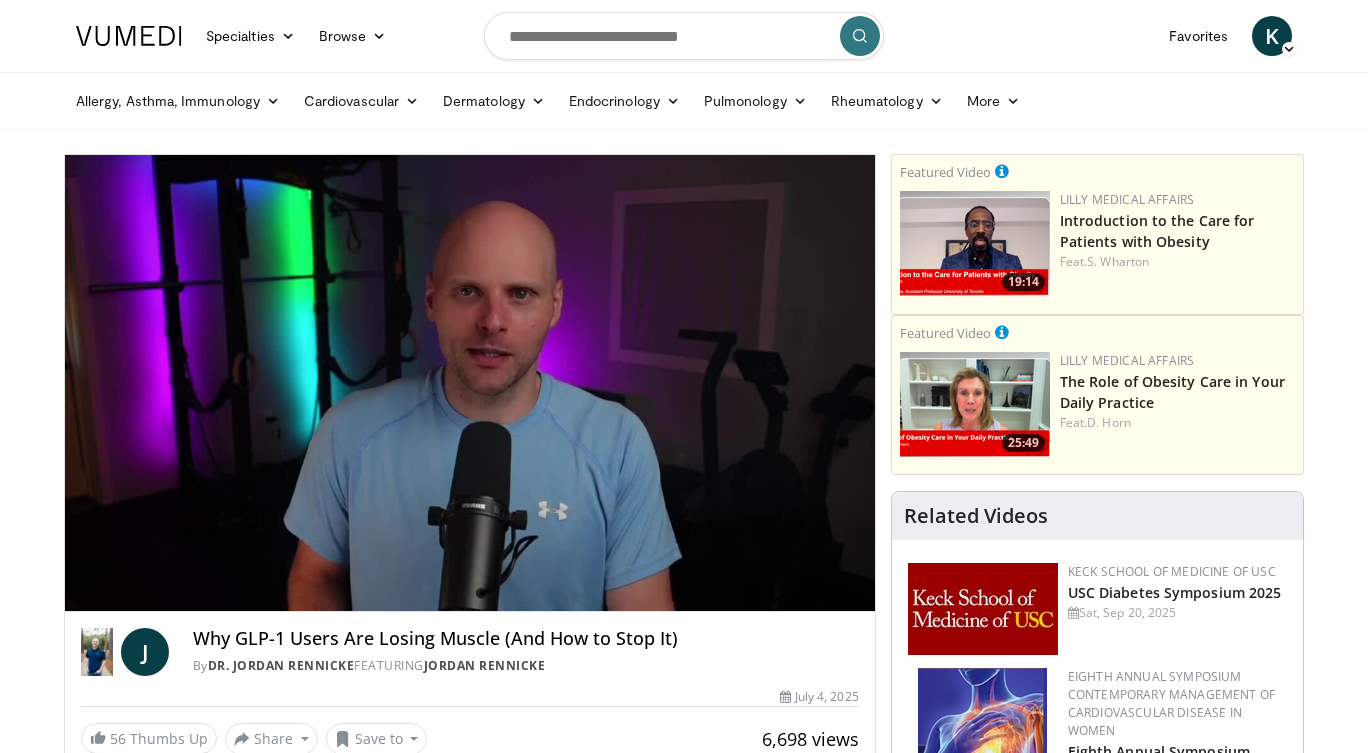 click on "**********" at bounding box center [470, 383] 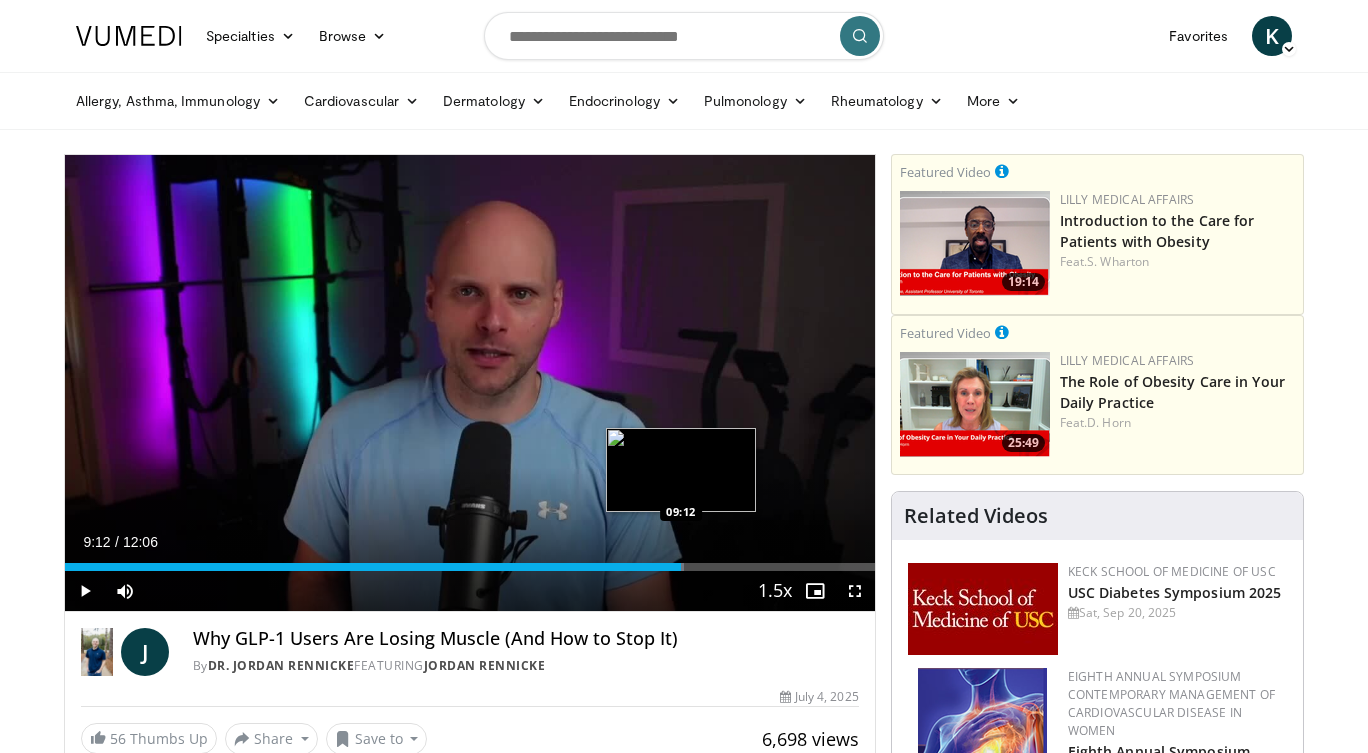 click at bounding box center (632, 567) 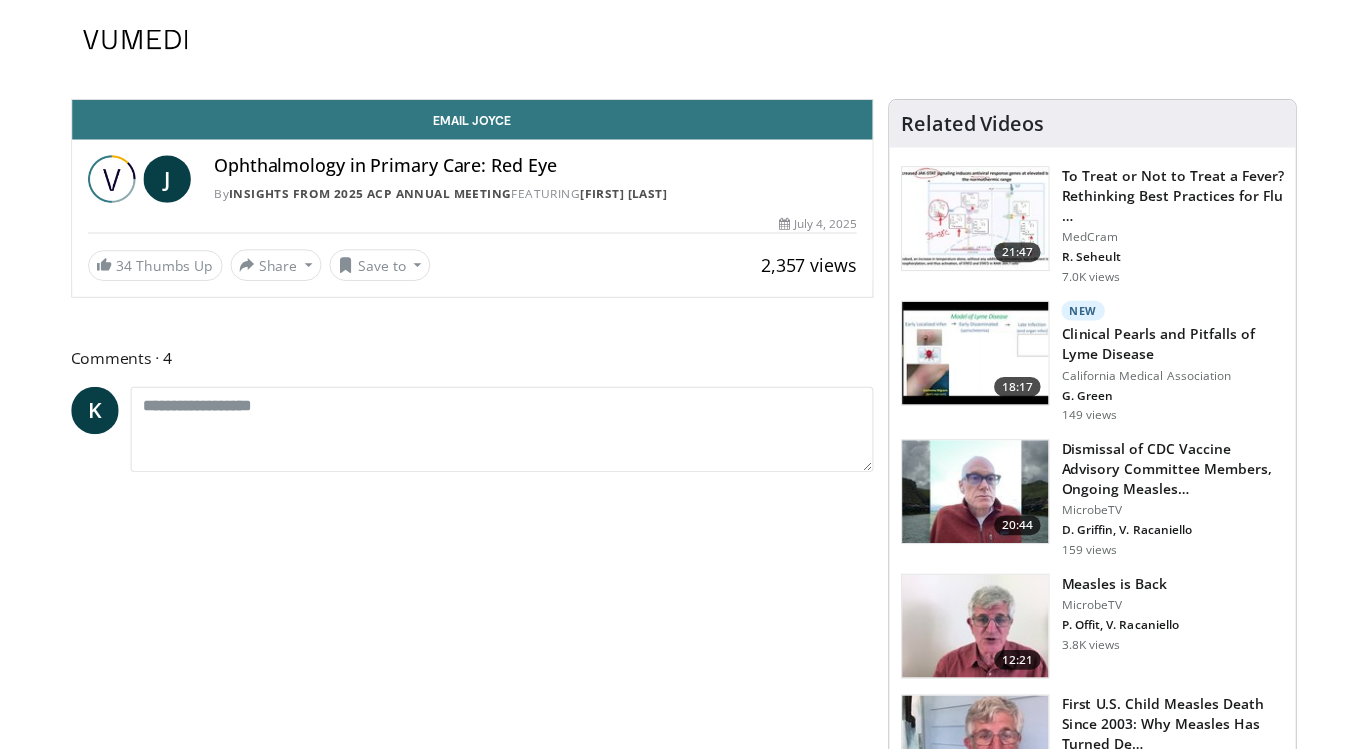 scroll, scrollTop: 0, scrollLeft: 0, axis: both 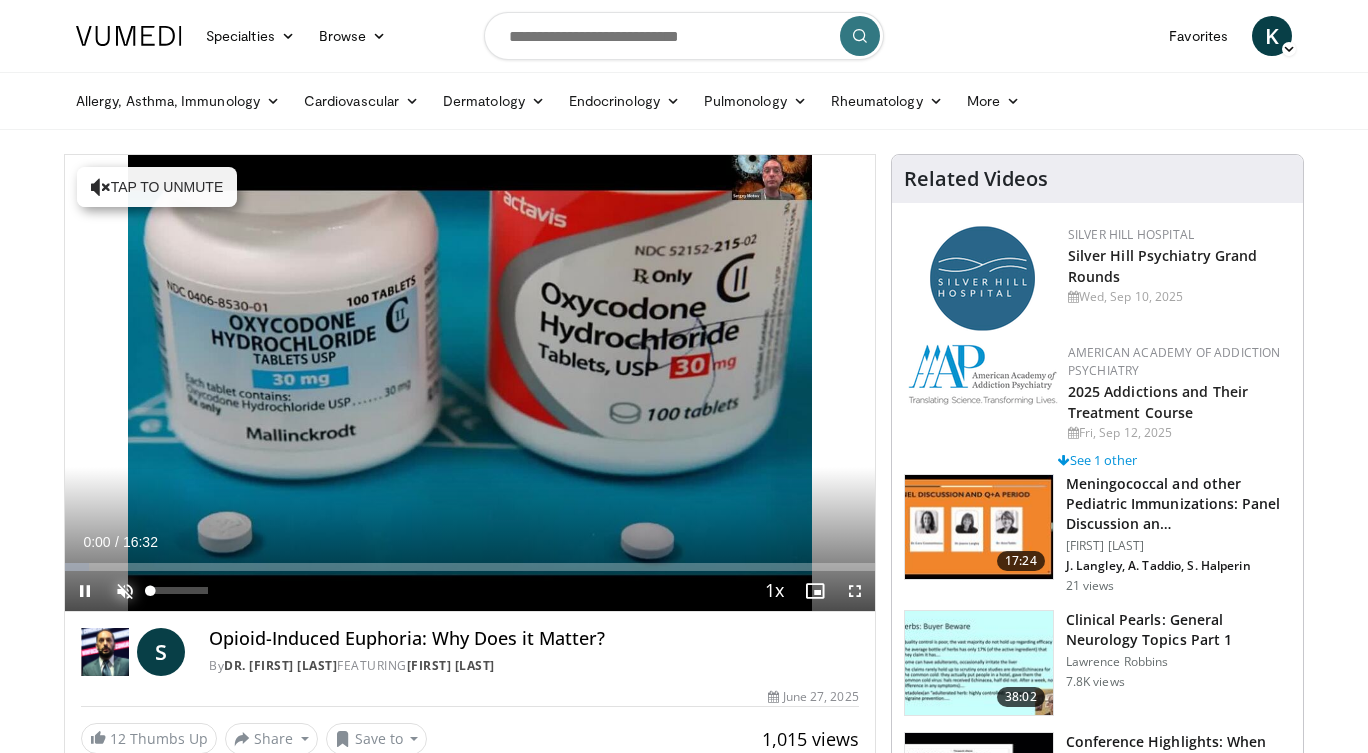 click at bounding box center (125, 591) 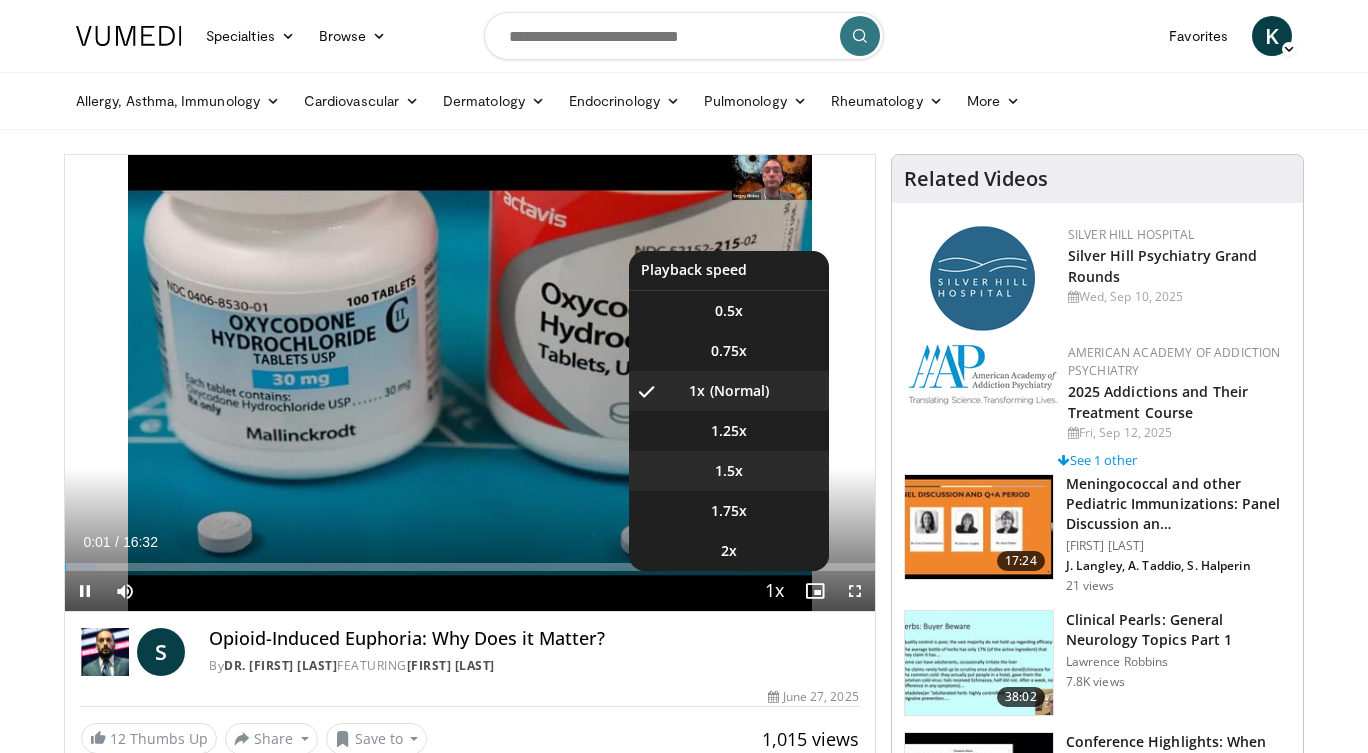 click on "1.5x" at bounding box center [729, 471] 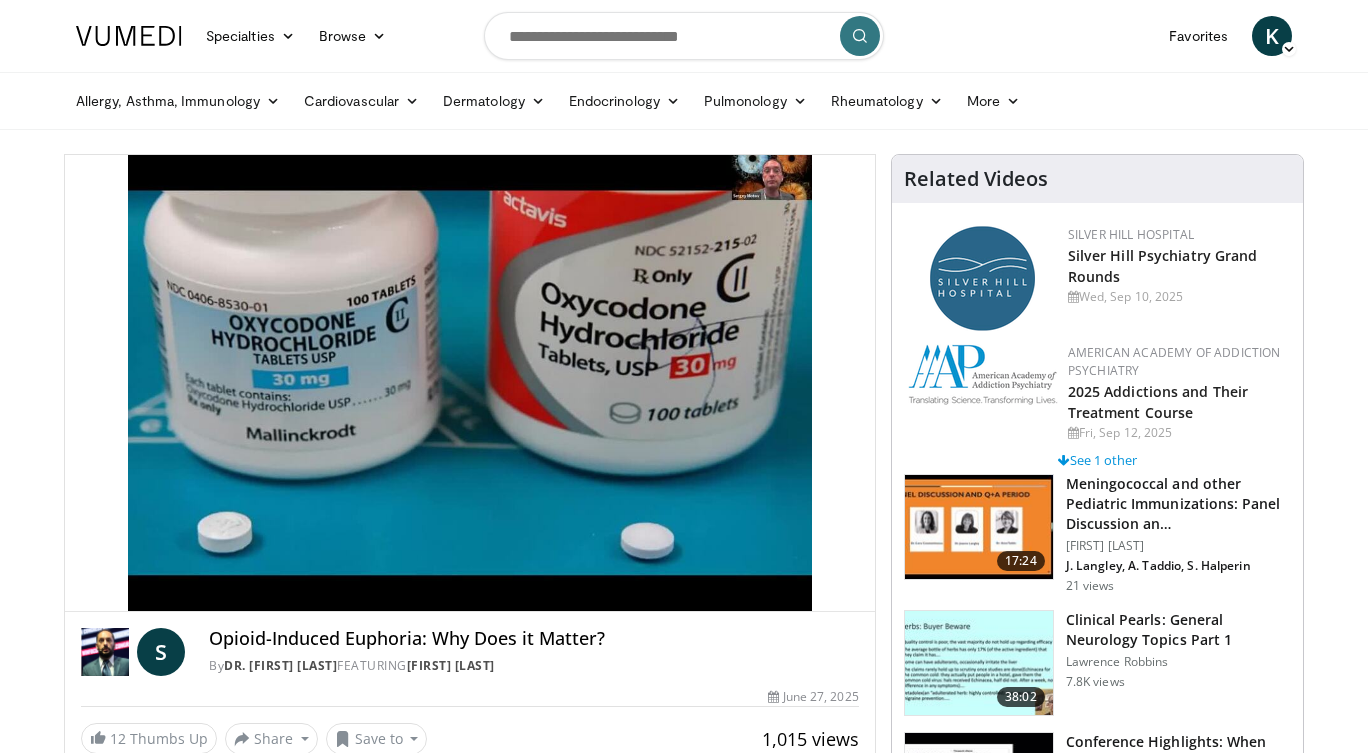 type 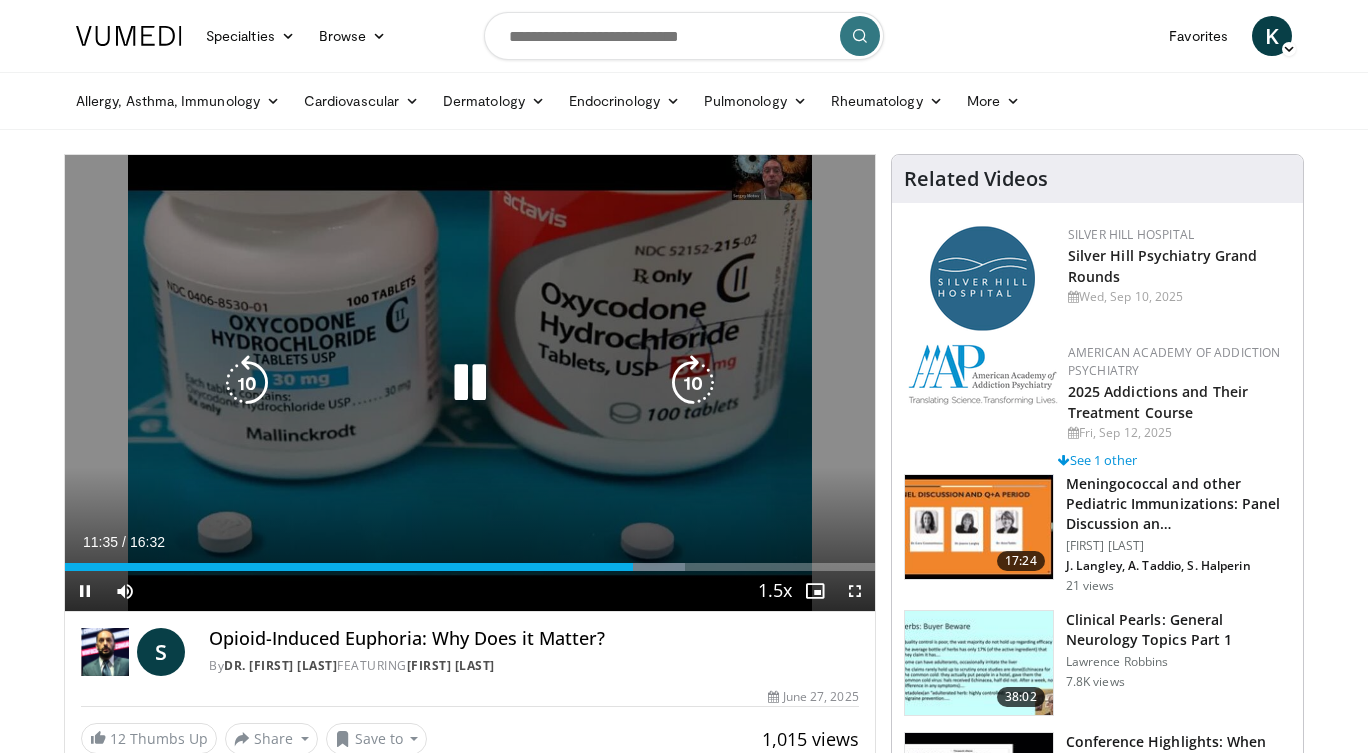 click at bounding box center (470, 383) 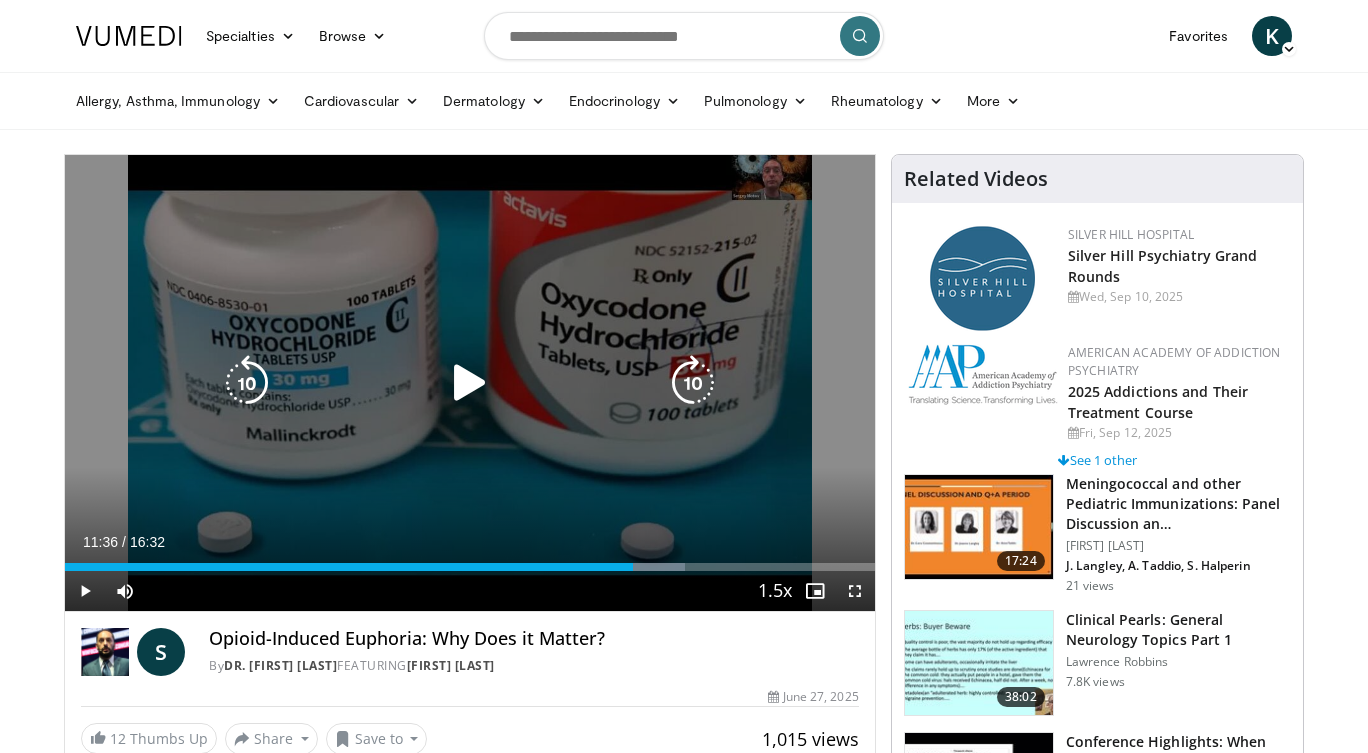 click on "10 seconds
Tap to unmute" at bounding box center (470, 383) 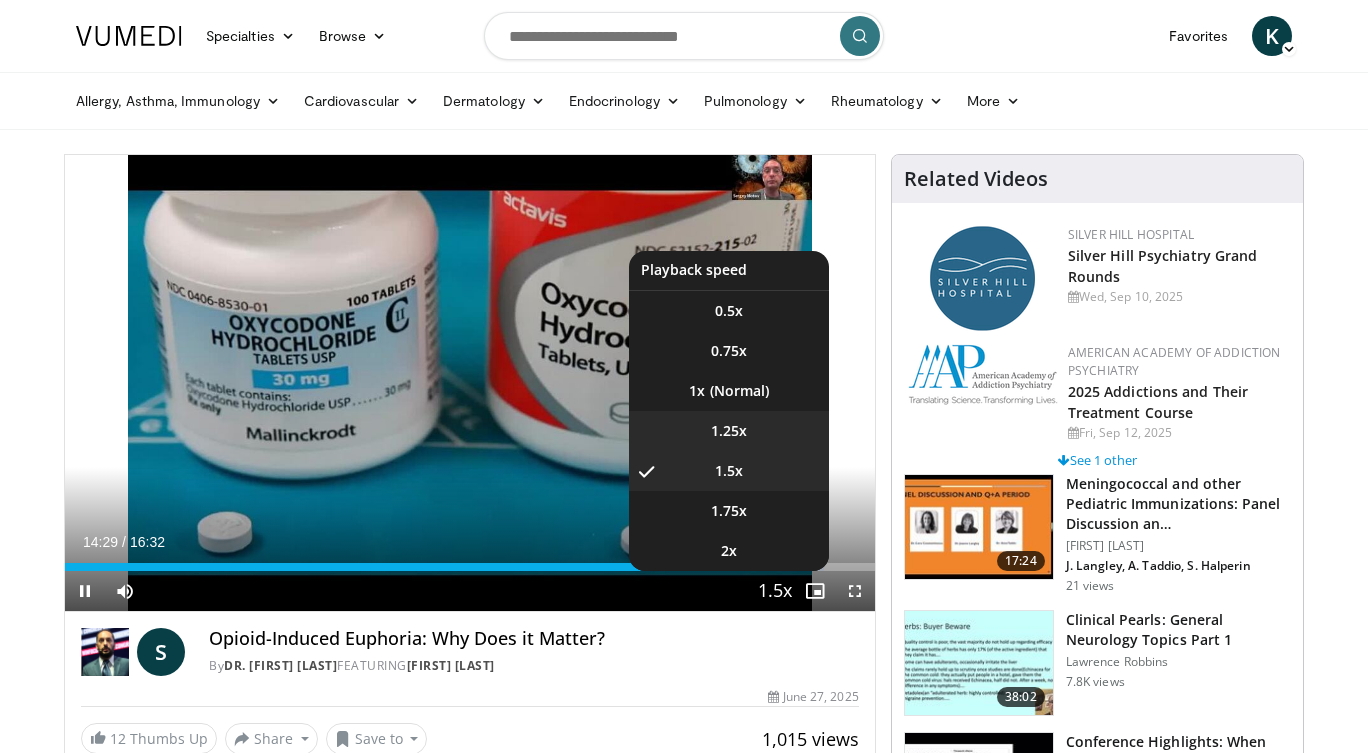 click on "1.25x" at bounding box center (729, 431) 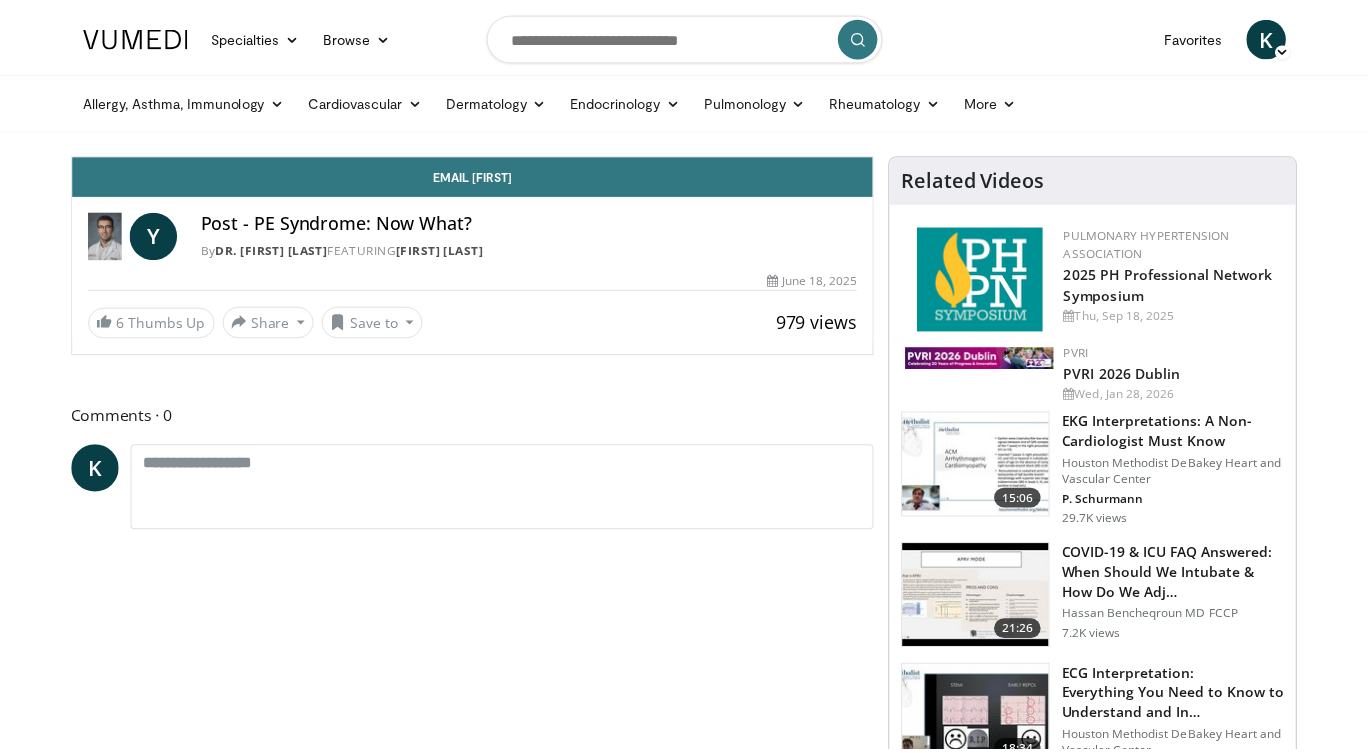 scroll, scrollTop: 0, scrollLeft: 0, axis: both 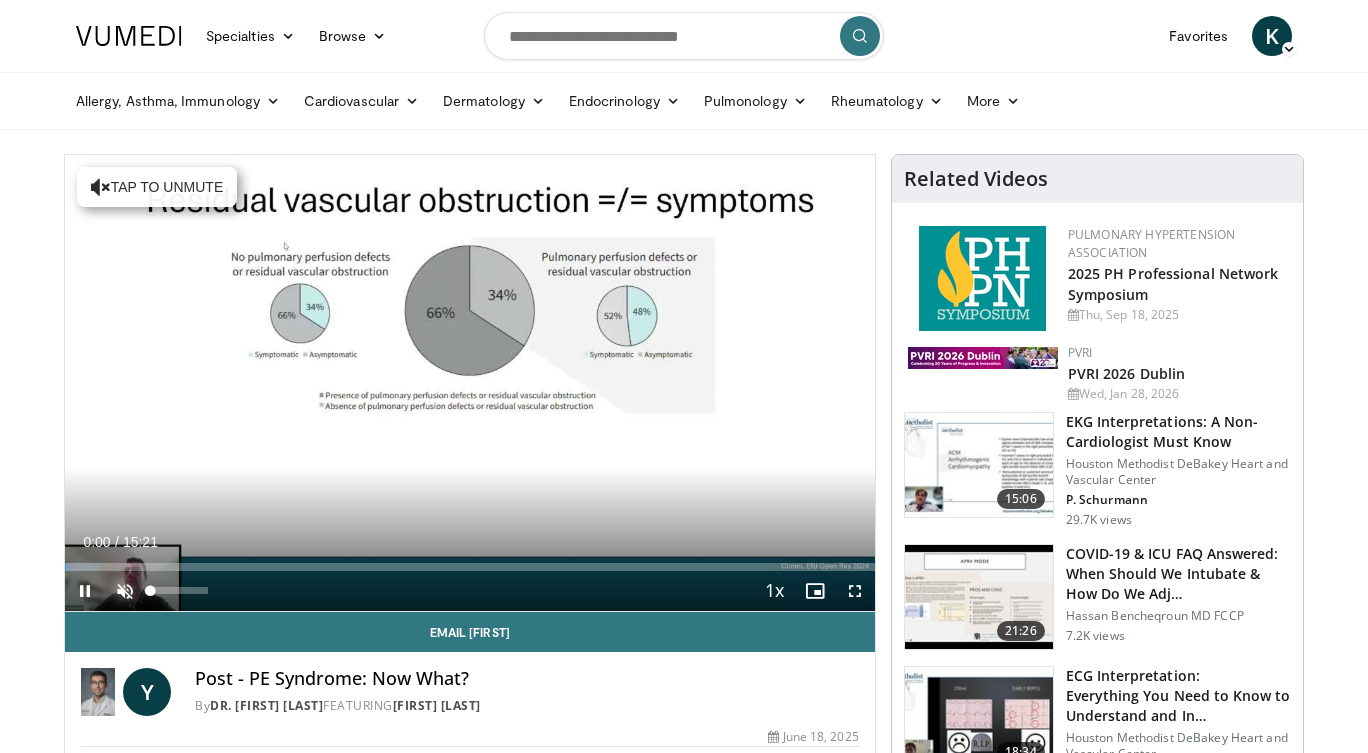 click at bounding box center (125, 591) 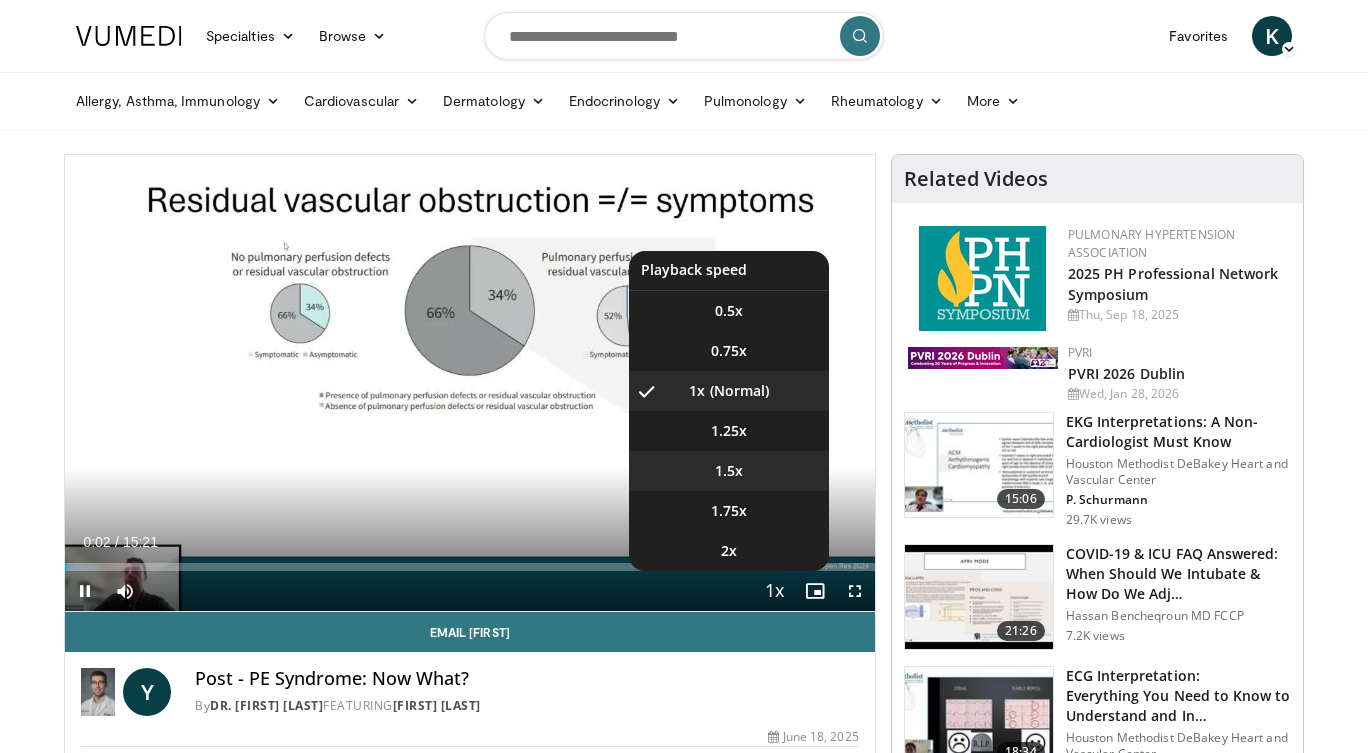click on "1.5x" at bounding box center [729, 471] 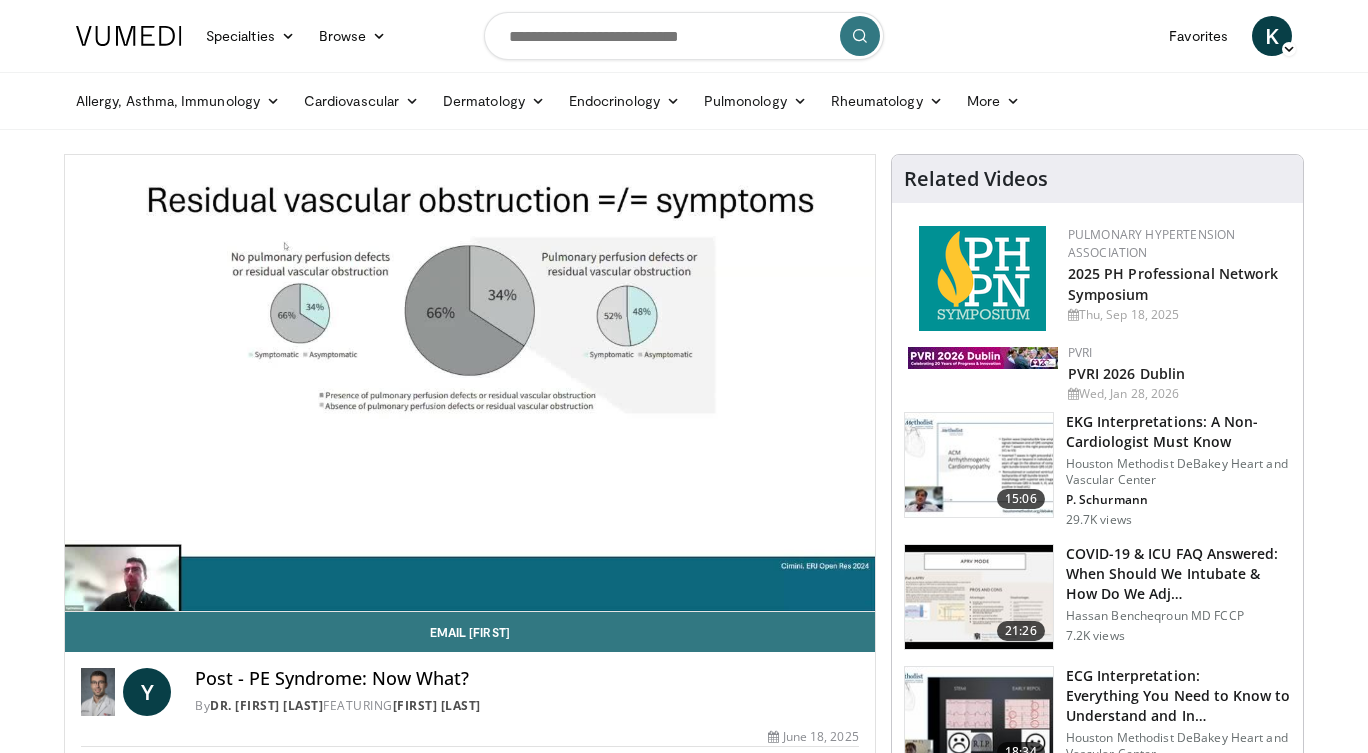 click on "Specialties
Adult & Family Medicine
Allergy, Asthma, Immunology
Anesthesiology
Cardiology
Dental
Dermatology
Endocrinology
Gastroenterology & Hepatology
General Surgery
Hematology & Oncology
Infectious Disease
Nephrology
Neurology
Neurosurgery
Obstetrics & Gynecology
Ophthalmology
Oral Maxillofacial
Orthopaedics
Otolaryngology
Pediatrics
Plastic Surgery
Podiatry
Psychiatry
Pulmonology
Radiation Oncology
Radiology
Rheumatology
Urology" at bounding box center (684, 1652) 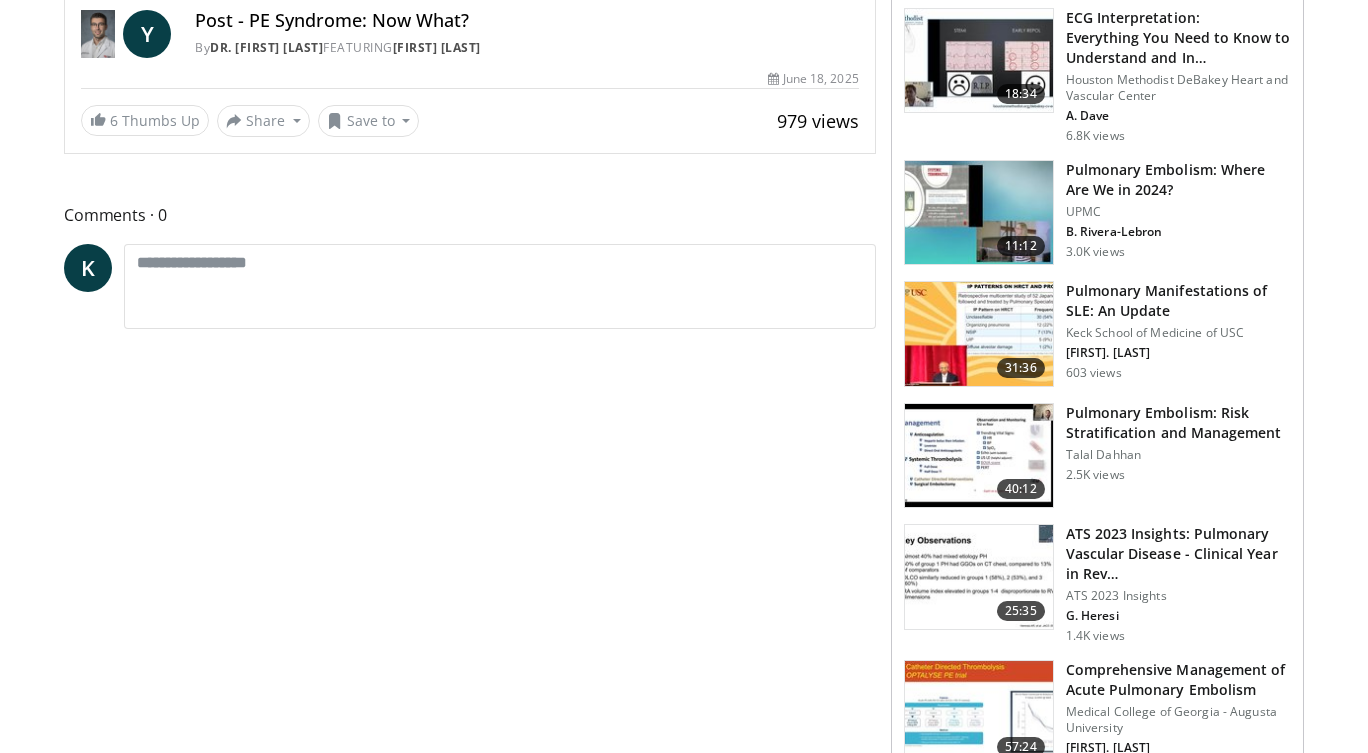 scroll, scrollTop: 0, scrollLeft: 0, axis: both 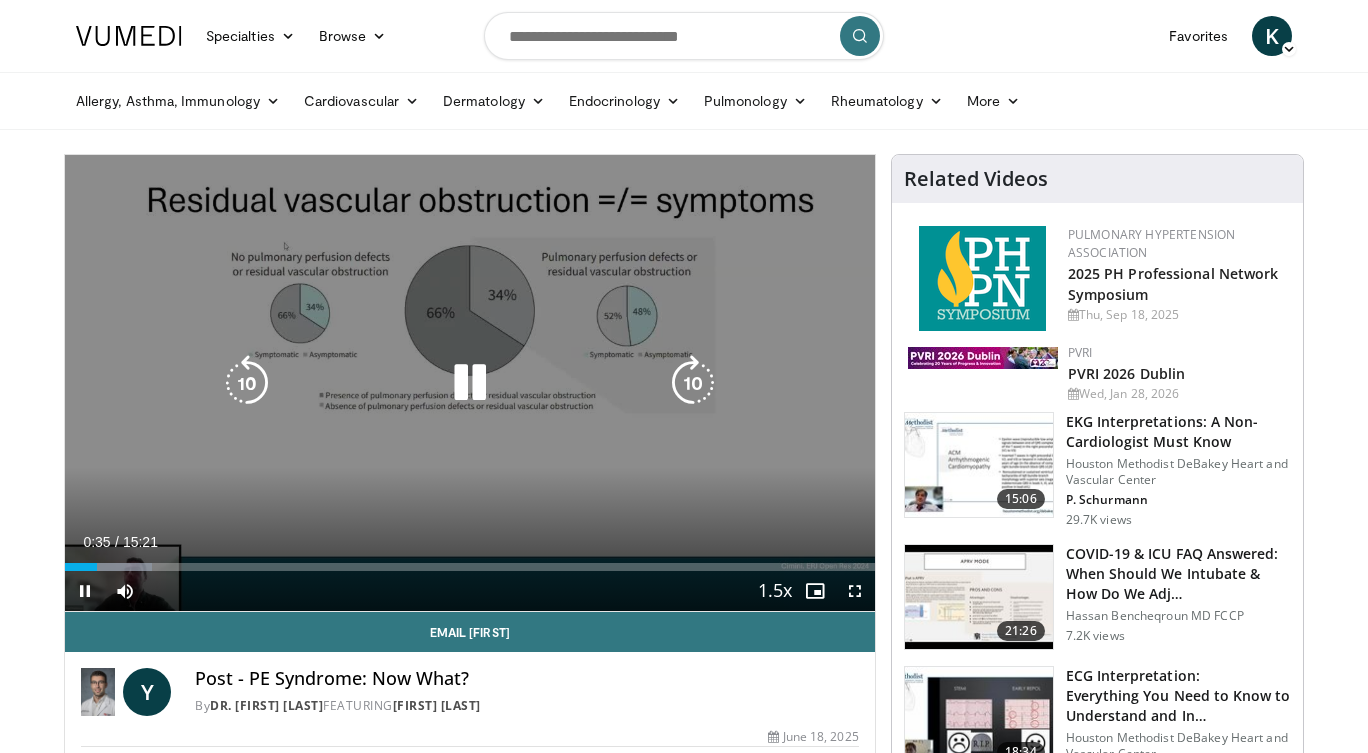 click at bounding box center (470, 383) 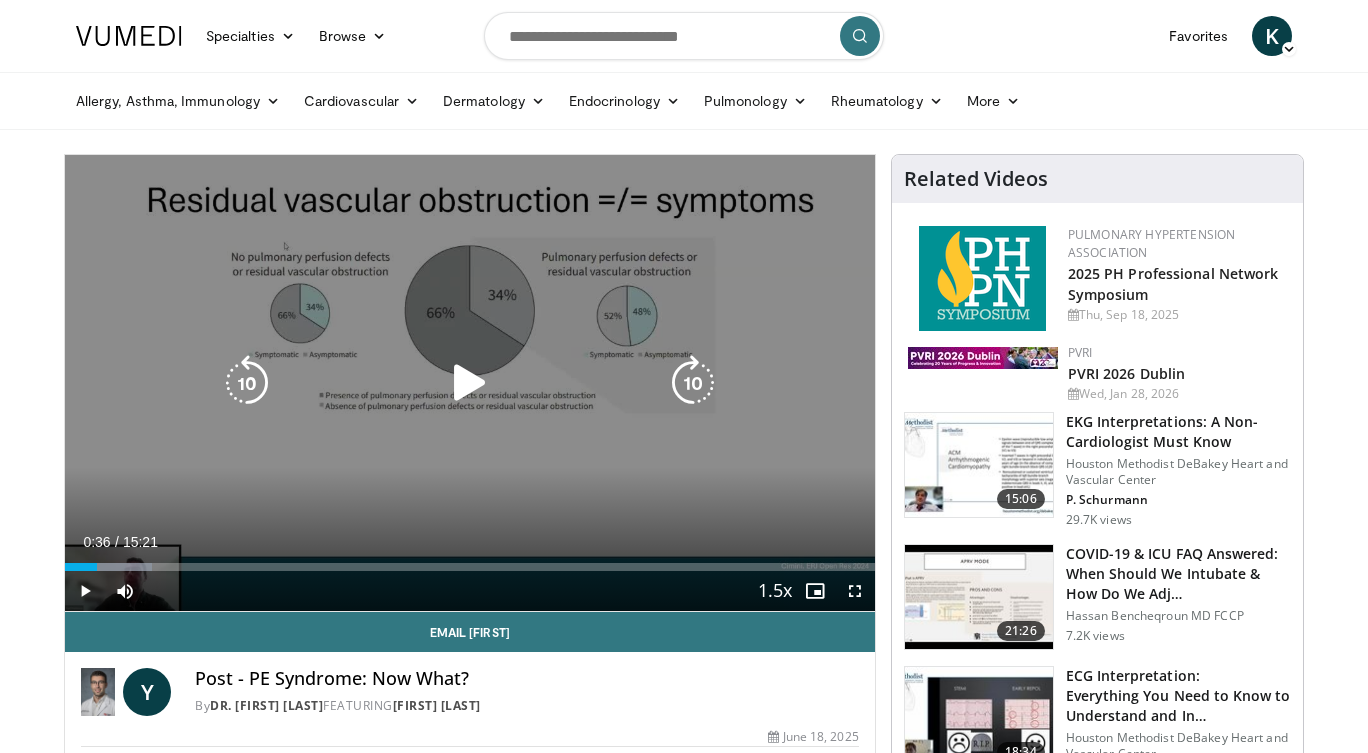 click at bounding box center (470, 383) 